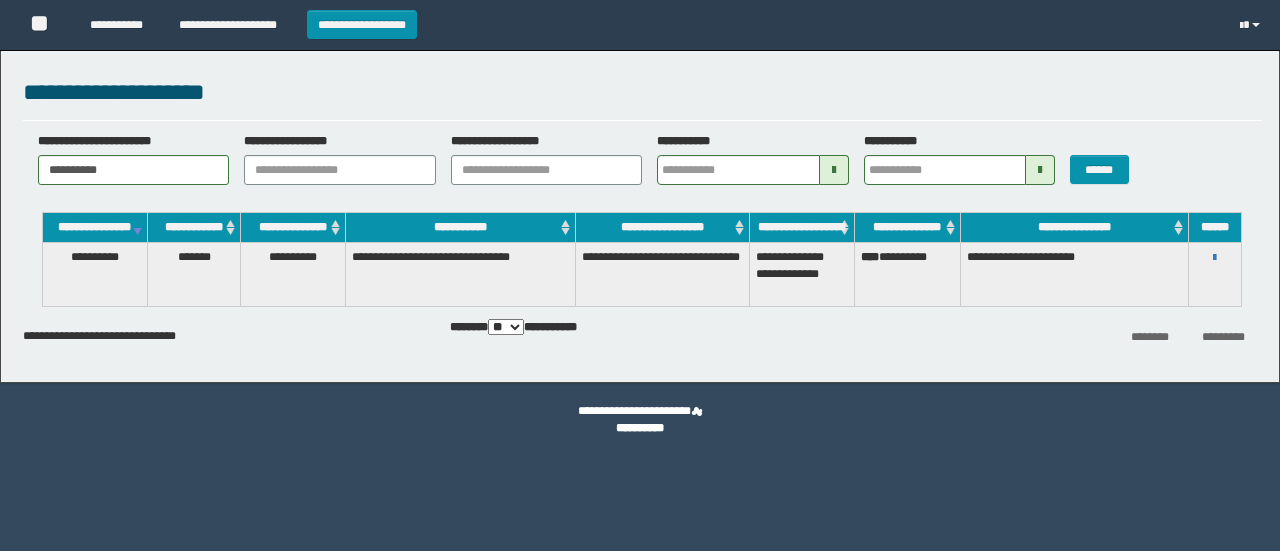 click on "**********" at bounding box center (640, 211) 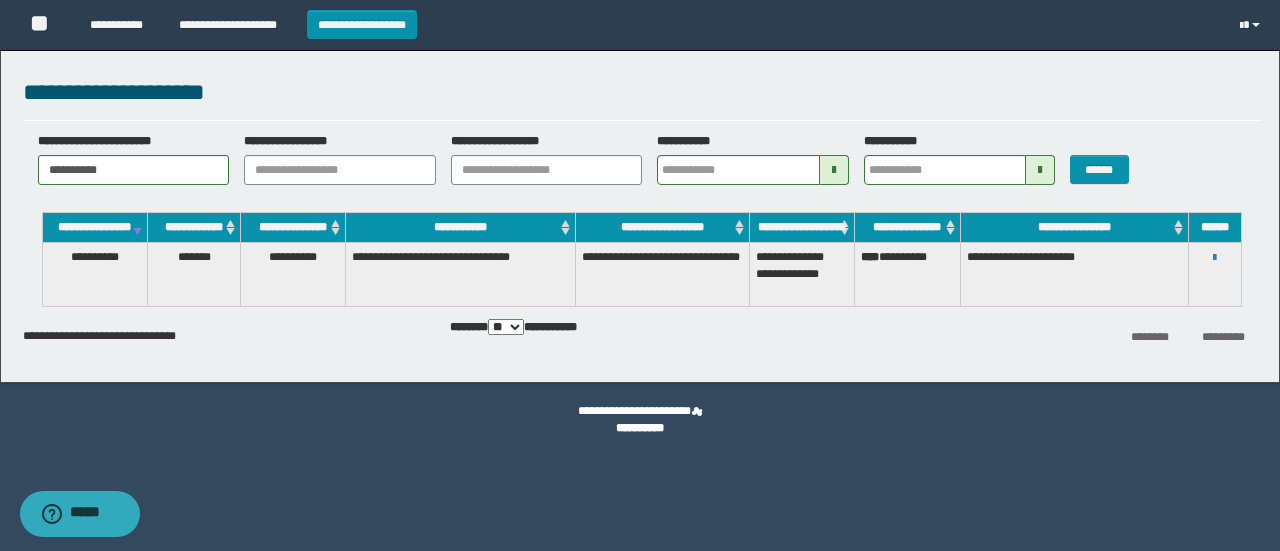 scroll, scrollTop: 0, scrollLeft: 0, axis: both 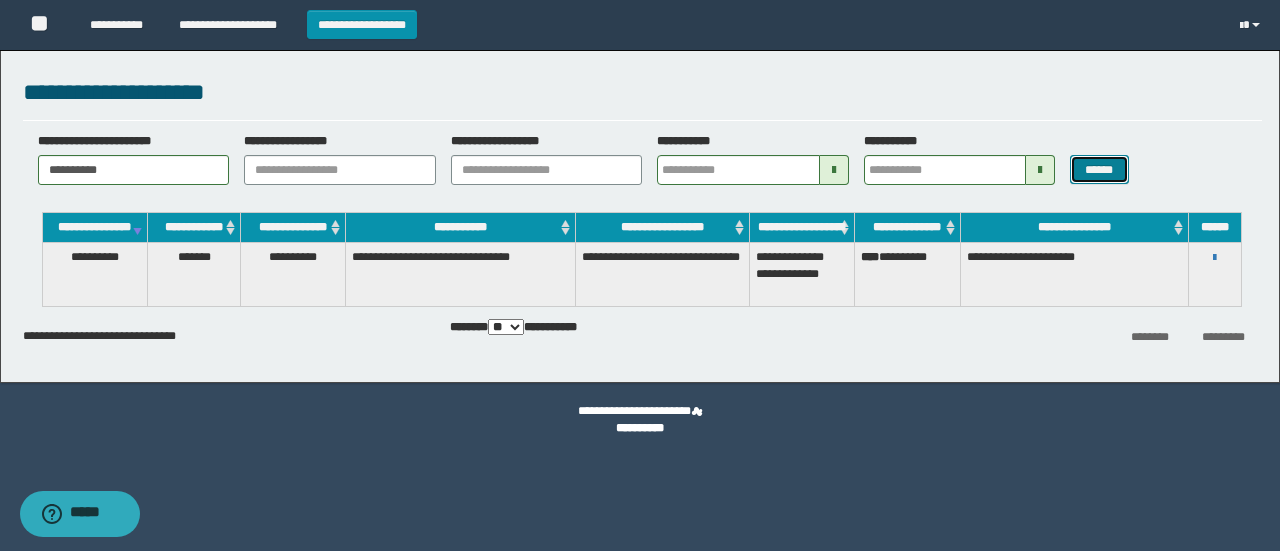 click on "******" at bounding box center [1099, 169] 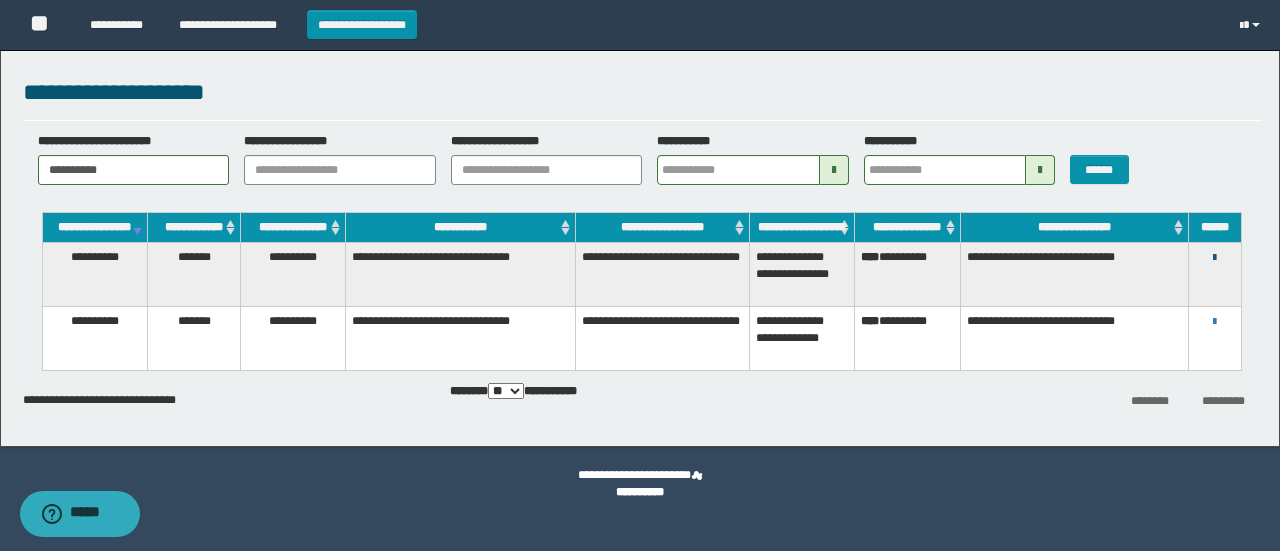 click at bounding box center [1214, 258] 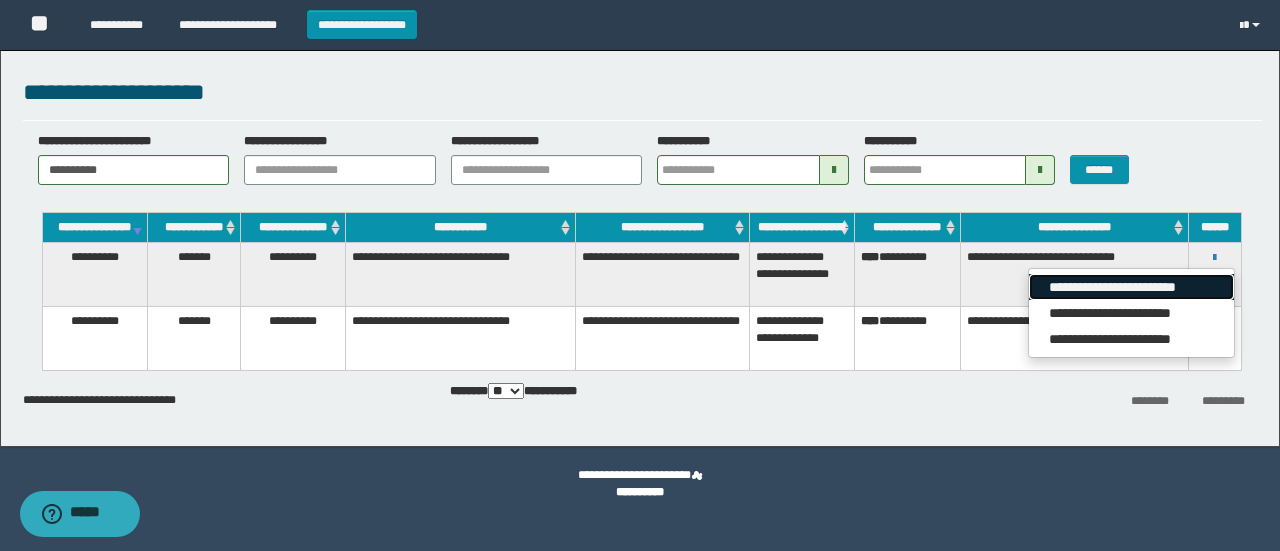 click on "**********" at bounding box center (1131, 287) 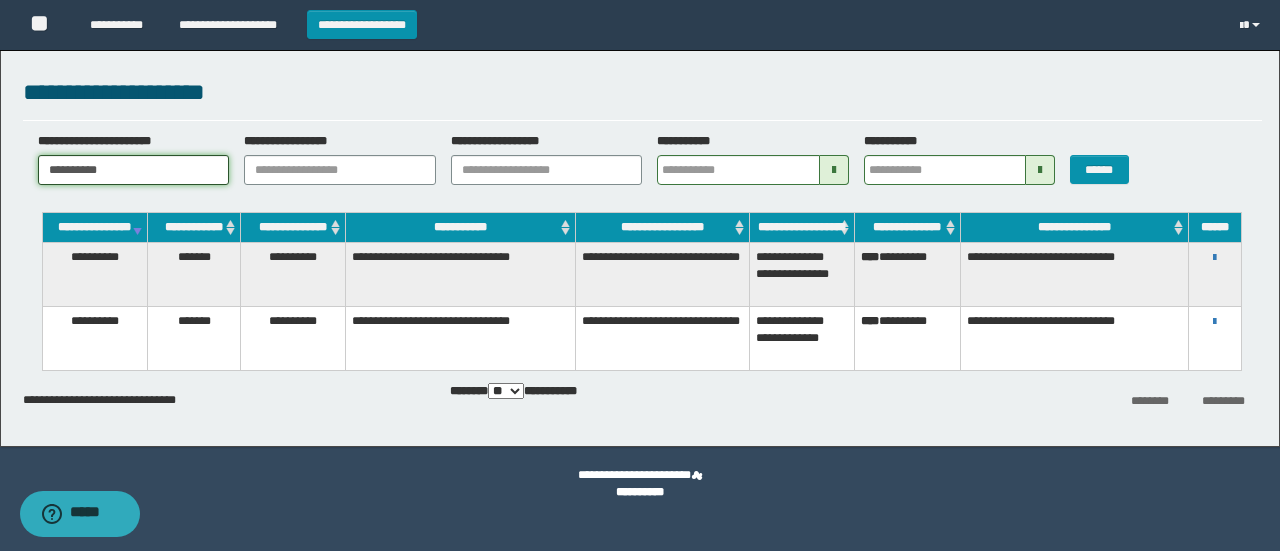 drag, startPoint x: 144, startPoint y: 170, endPoint x: 0, endPoint y: 172, distance: 144.01389 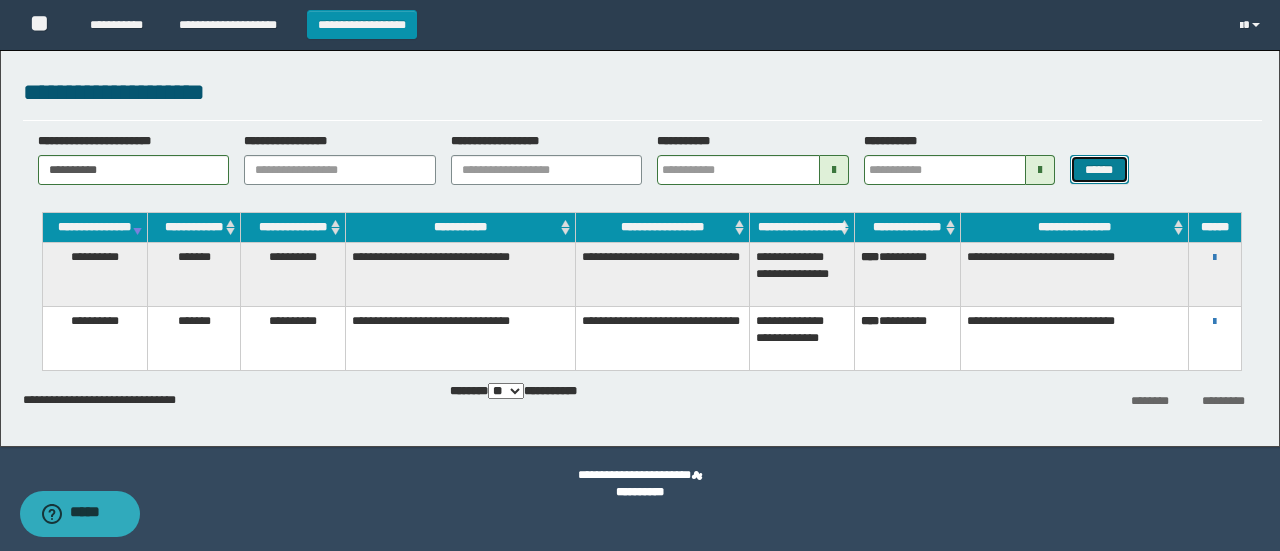 click on "******" at bounding box center (1099, 169) 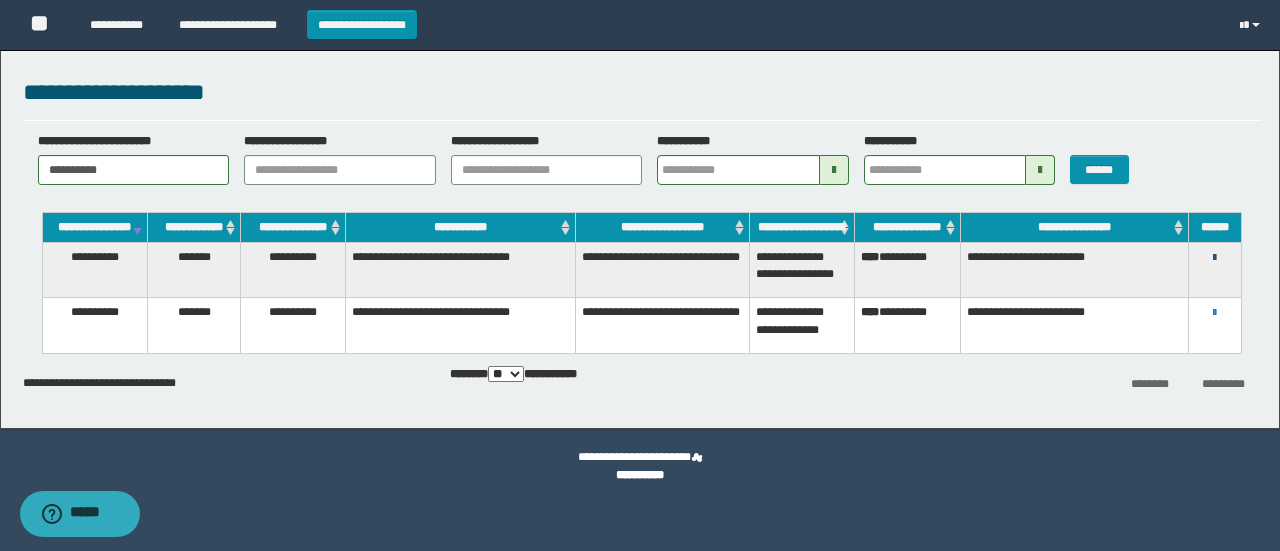 click at bounding box center [1214, 258] 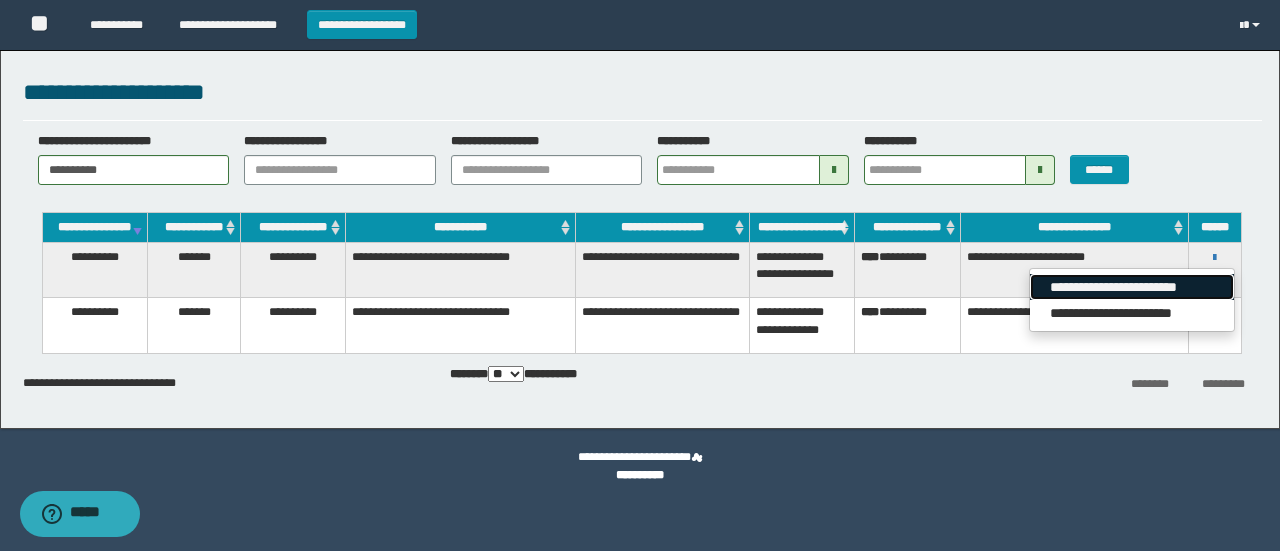 click on "**********" at bounding box center (1131, 287) 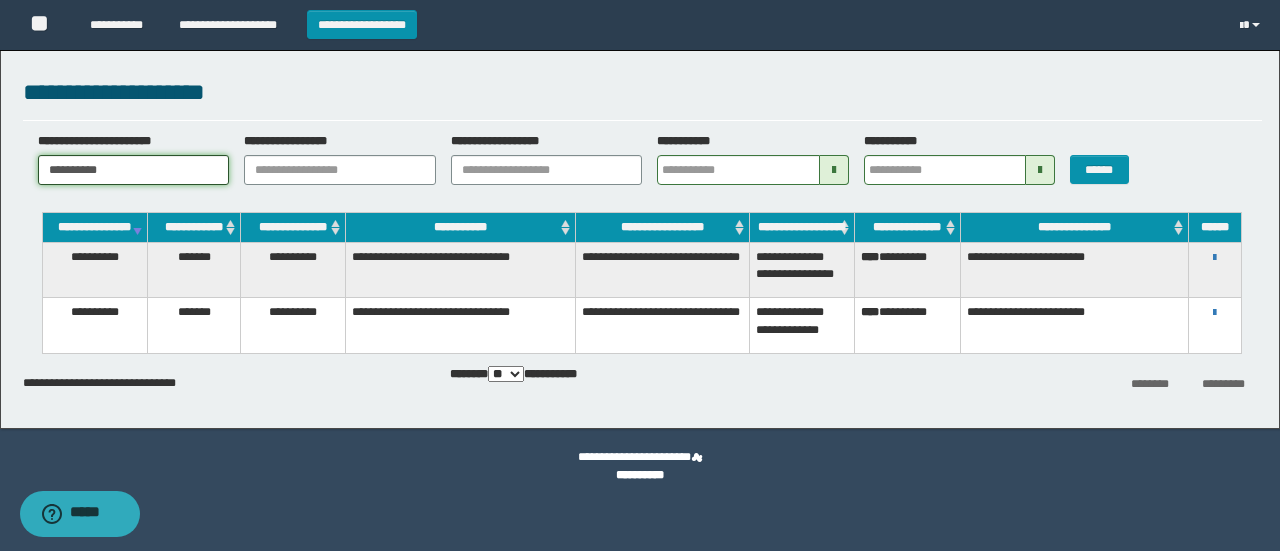 drag, startPoint x: 158, startPoint y: 168, endPoint x: 0, endPoint y: 169, distance: 158.00316 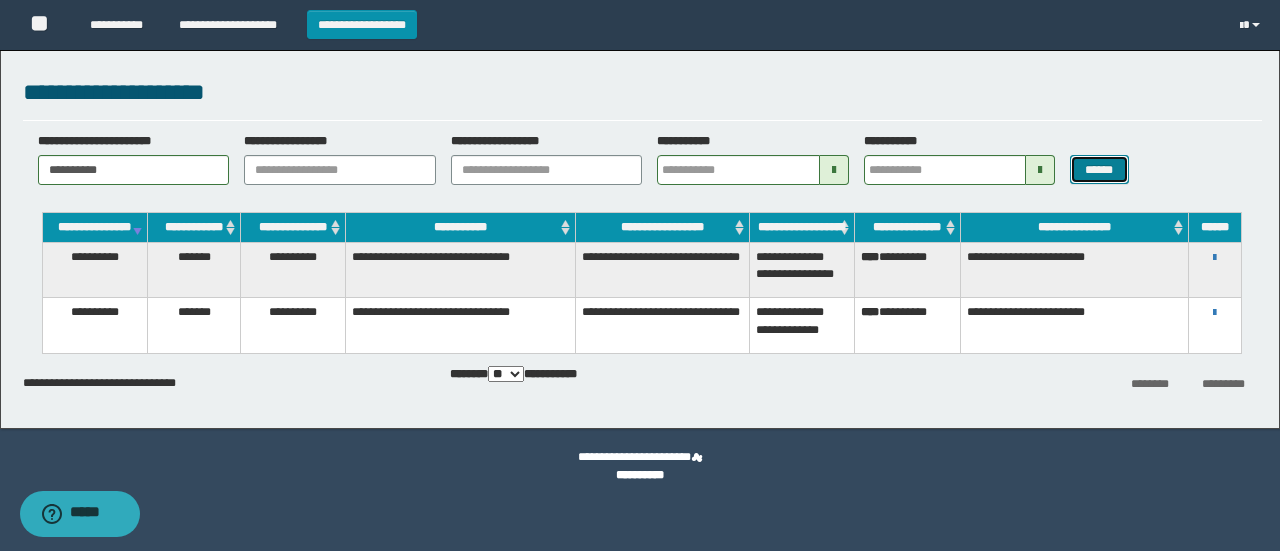 click on "******" at bounding box center (1099, 169) 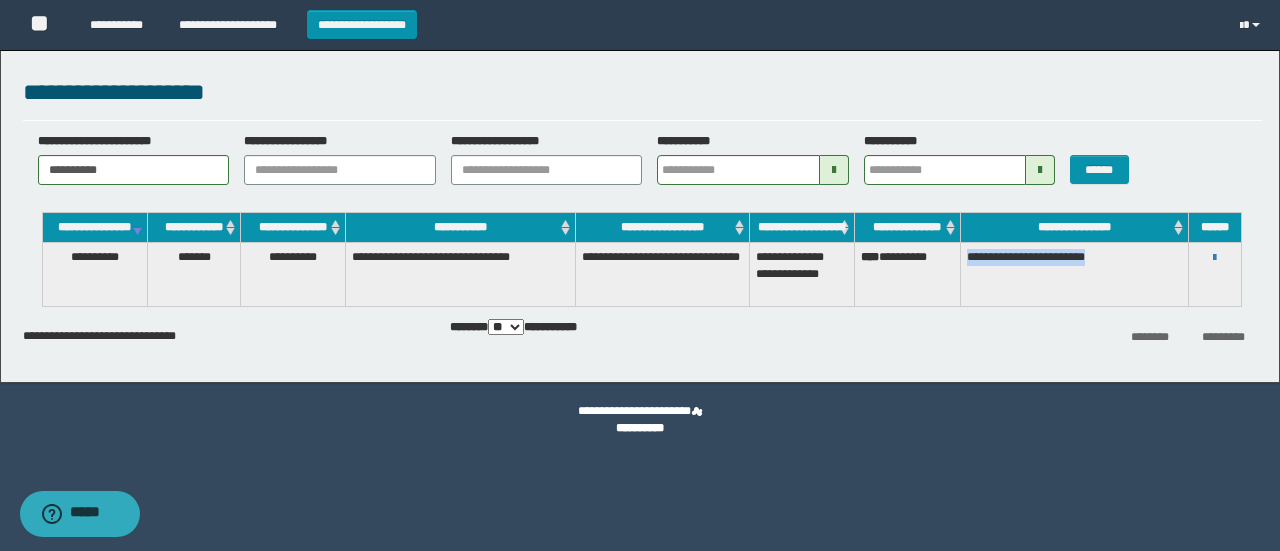 drag, startPoint x: 1116, startPoint y: 267, endPoint x: 949, endPoint y: 281, distance: 167.5858 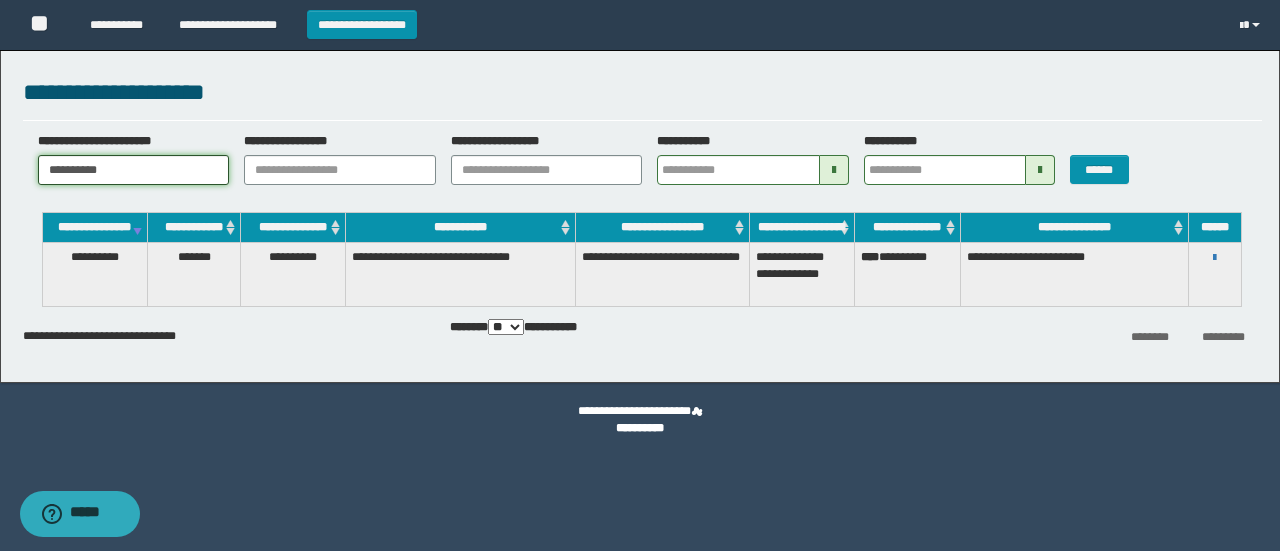 drag, startPoint x: 121, startPoint y: 163, endPoint x: 0, endPoint y: 175, distance: 121.59358 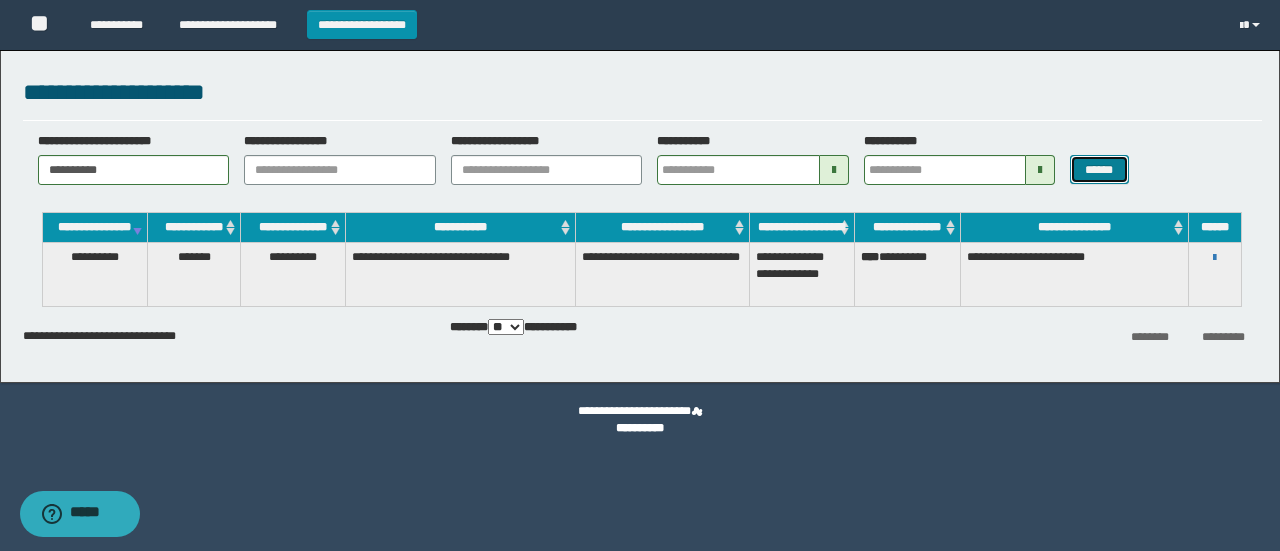 click on "******" at bounding box center (1099, 169) 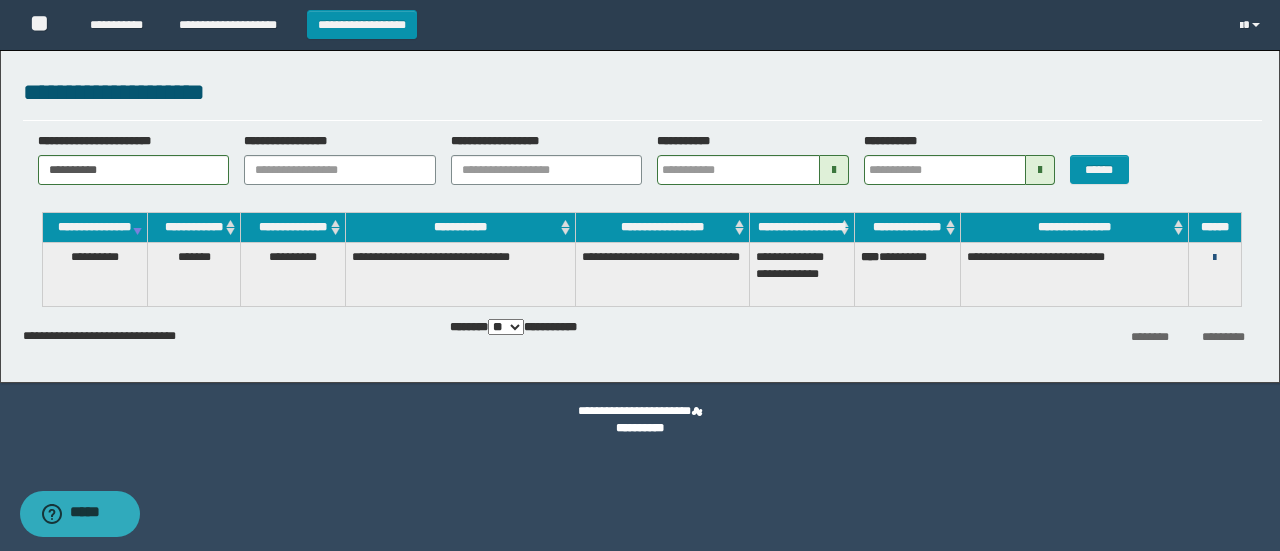 click at bounding box center [1214, 258] 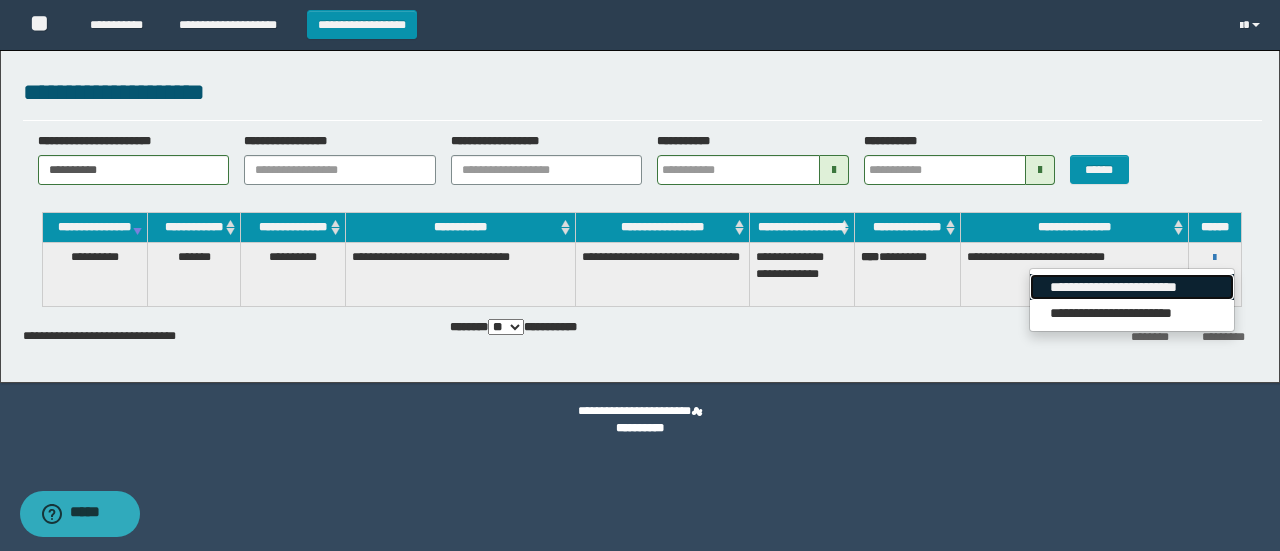 click on "**********" at bounding box center (1131, 287) 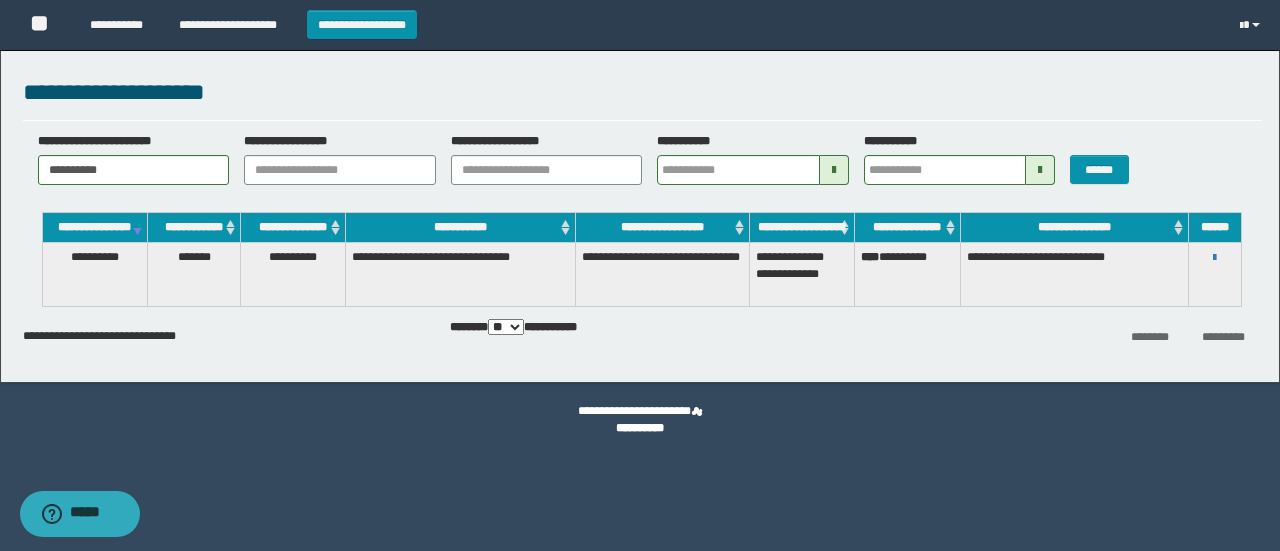 click on "**********" at bounding box center [641, 330] 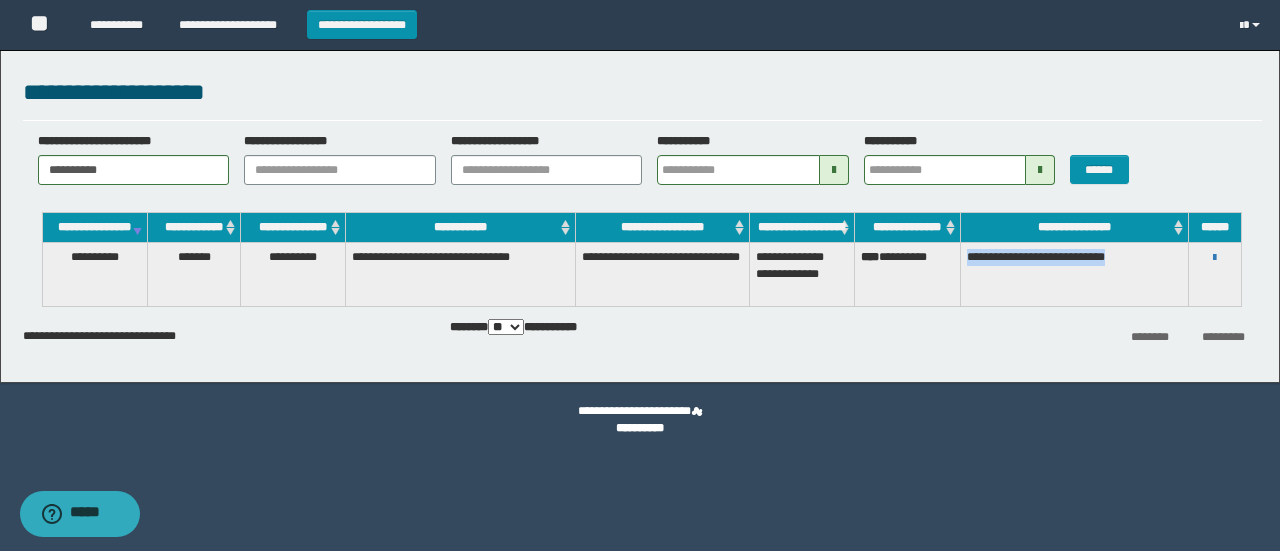 drag, startPoint x: 1134, startPoint y: 276, endPoint x: 950, endPoint y: 276, distance: 184 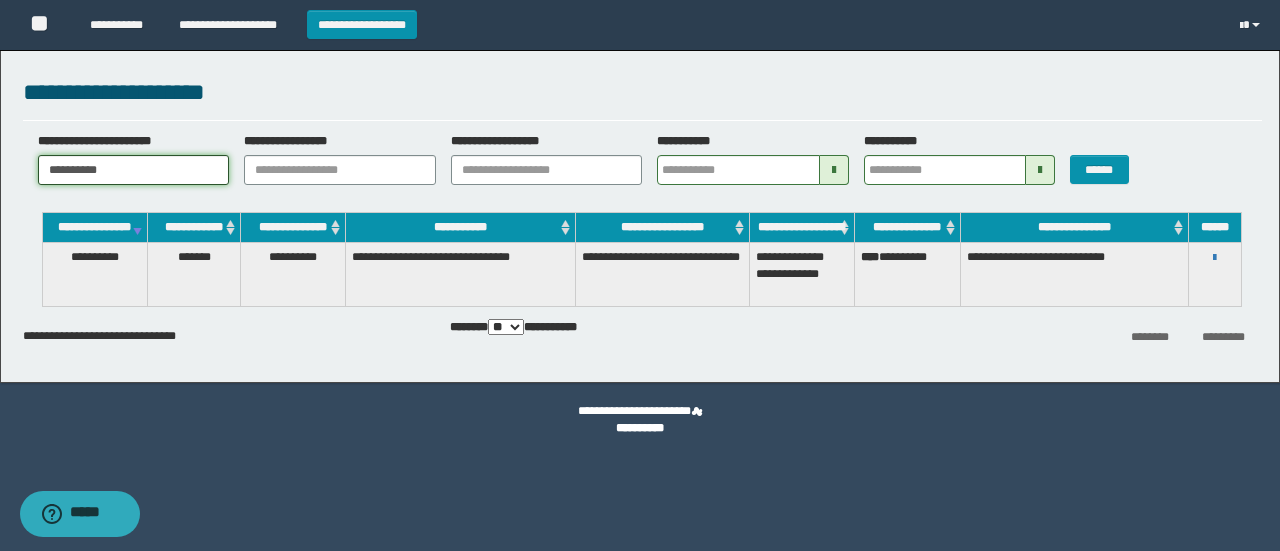 drag, startPoint x: 136, startPoint y: 164, endPoint x: 0, endPoint y: 169, distance: 136.09187 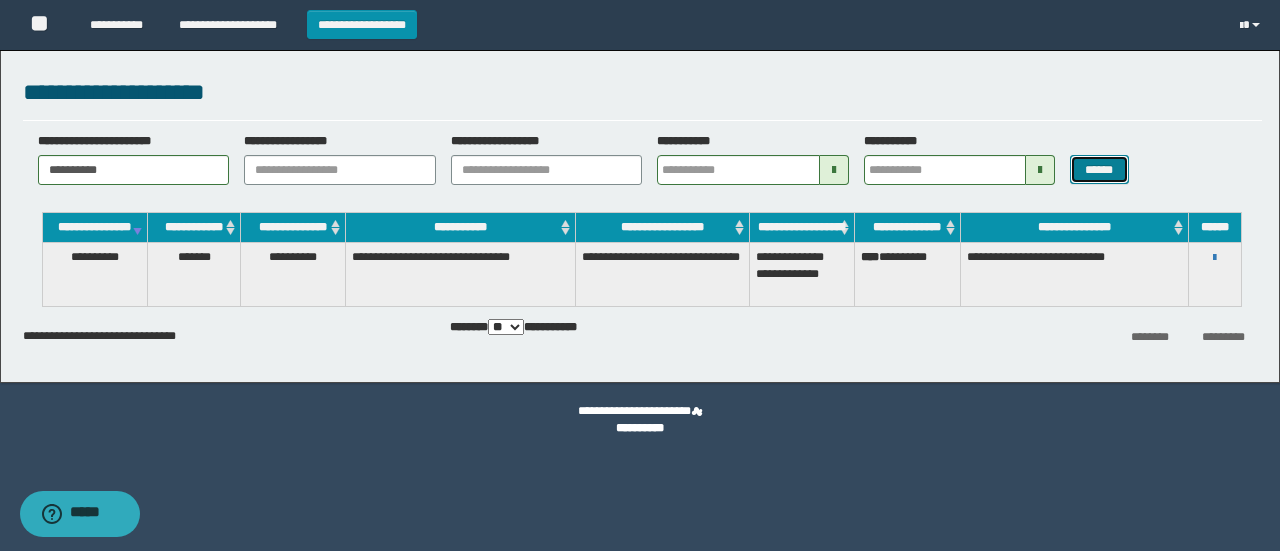 click on "******" at bounding box center (1099, 169) 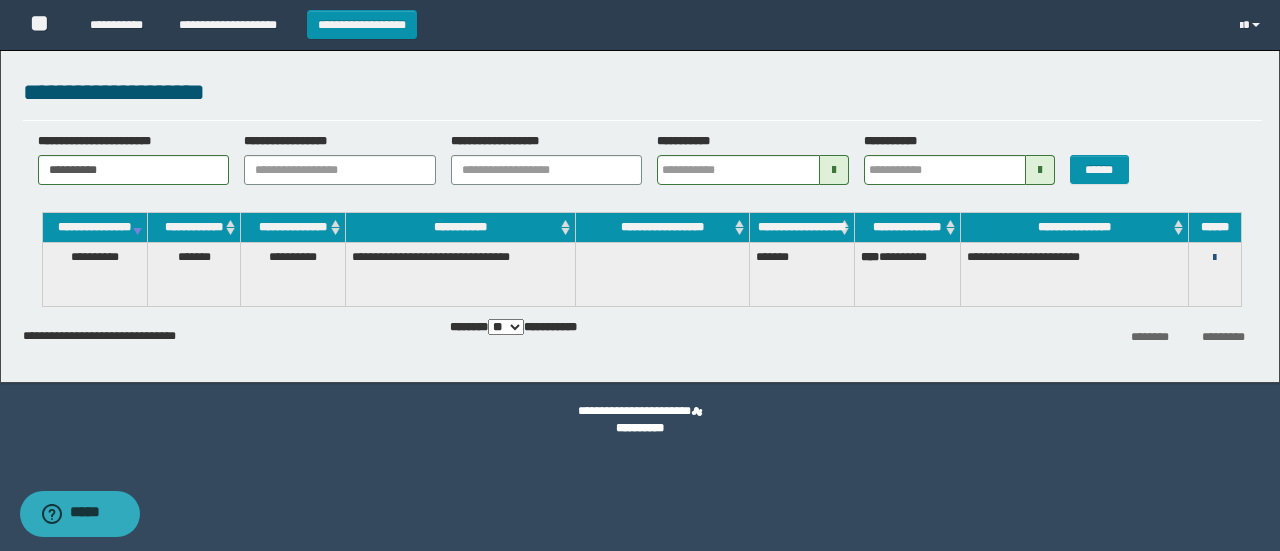 click at bounding box center [1214, 258] 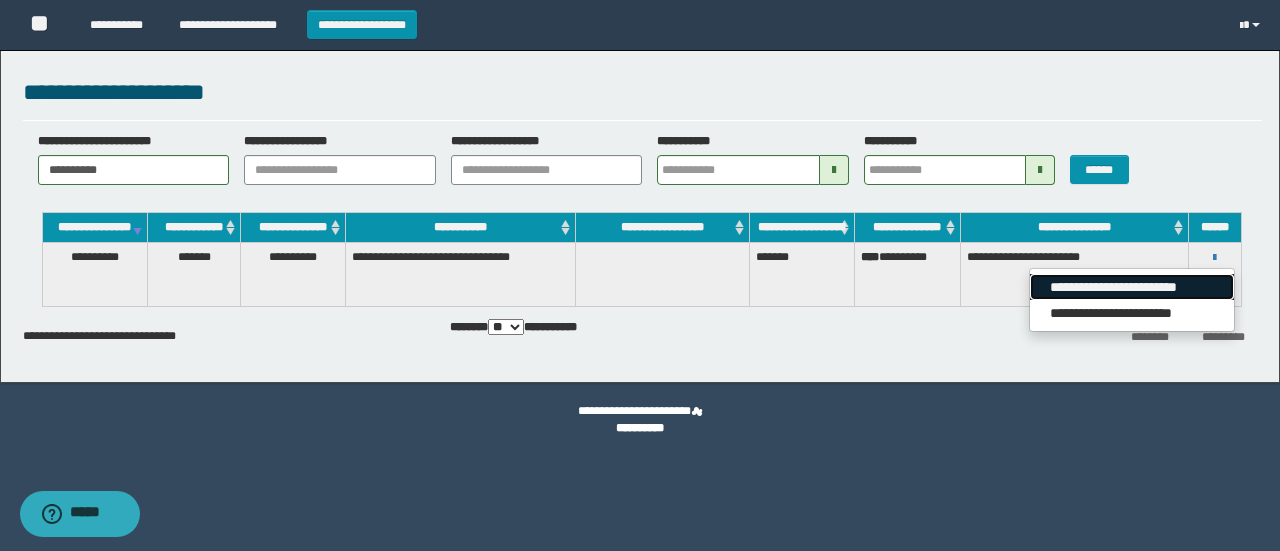 click on "**********" at bounding box center (1131, 287) 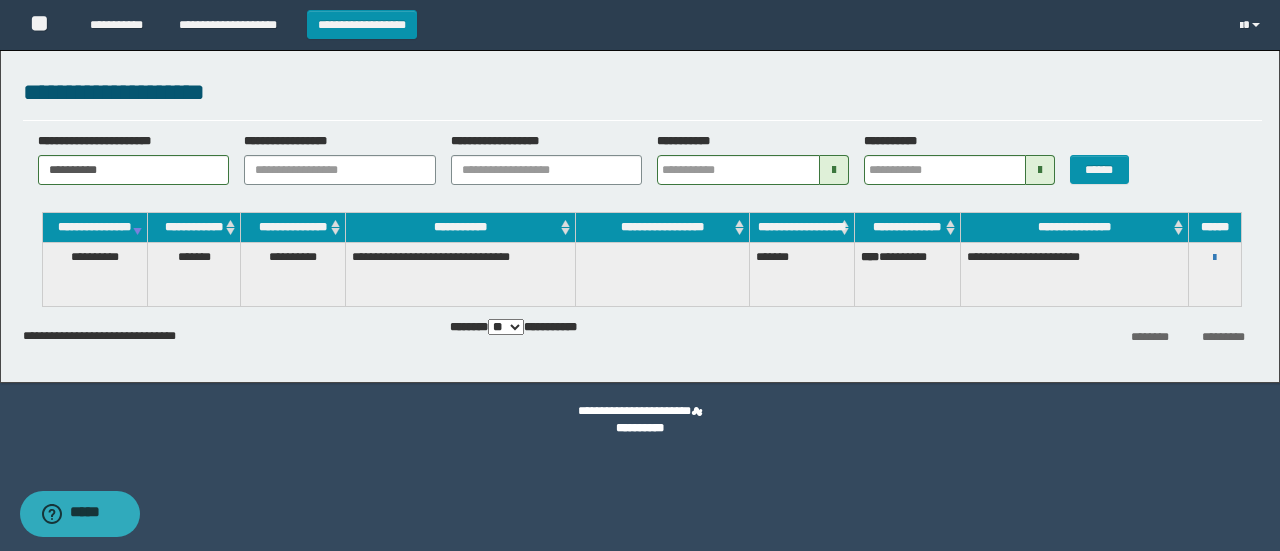 click on "**********" at bounding box center (1074, 274) 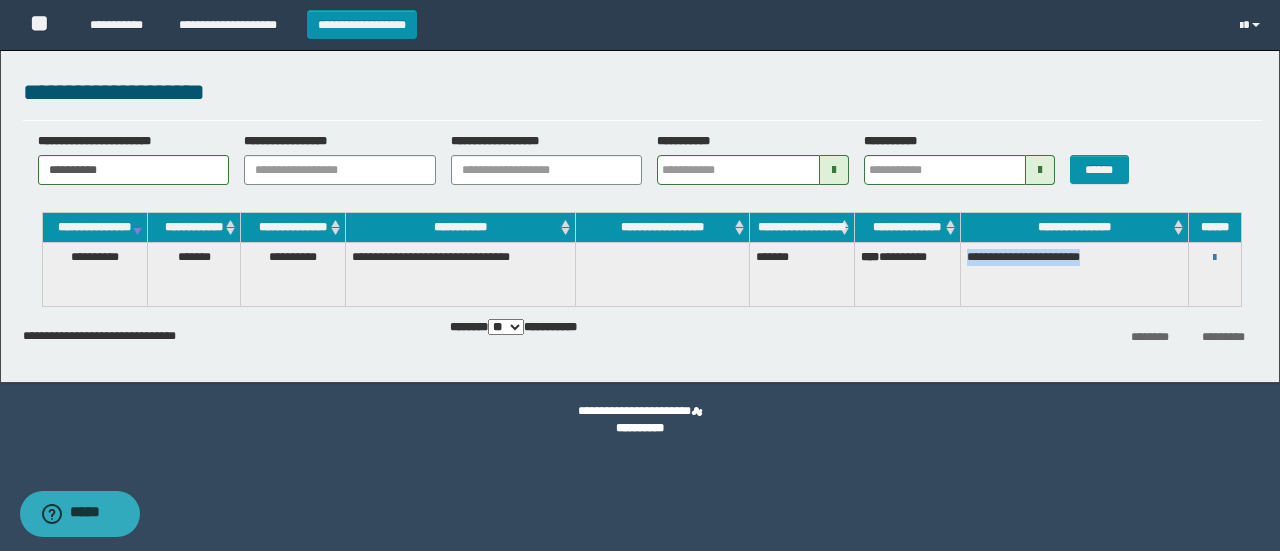 drag, startPoint x: 969, startPoint y: 271, endPoint x: 1108, endPoint y: 273, distance: 139.01439 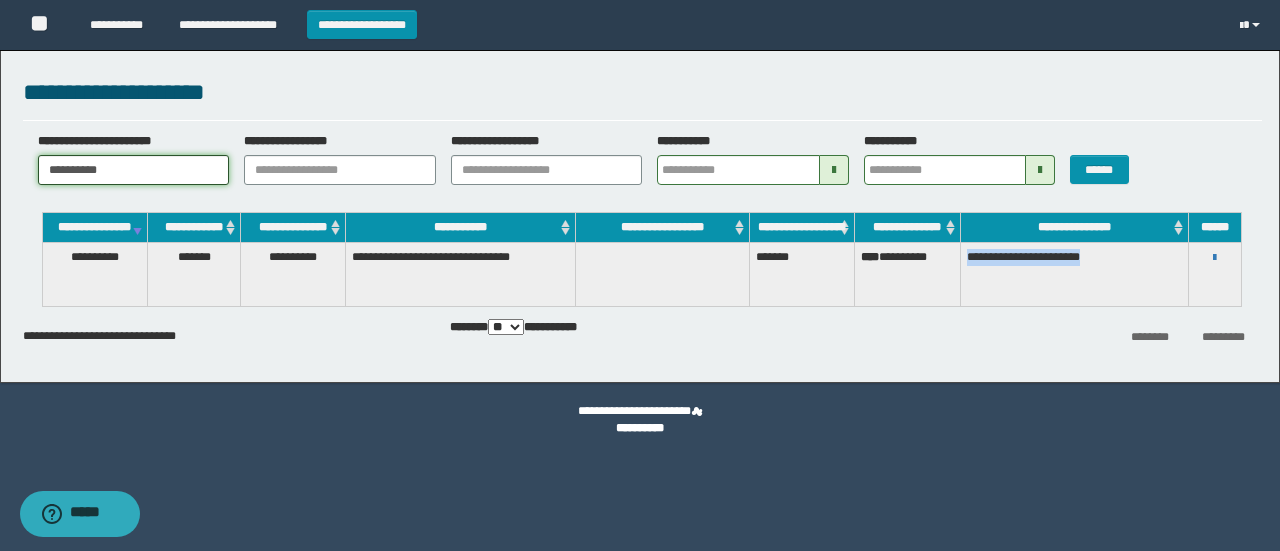 drag, startPoint x: 139, startPoint y: 163, endPoint x: 0, endPoint y: 148, distance: 139.807 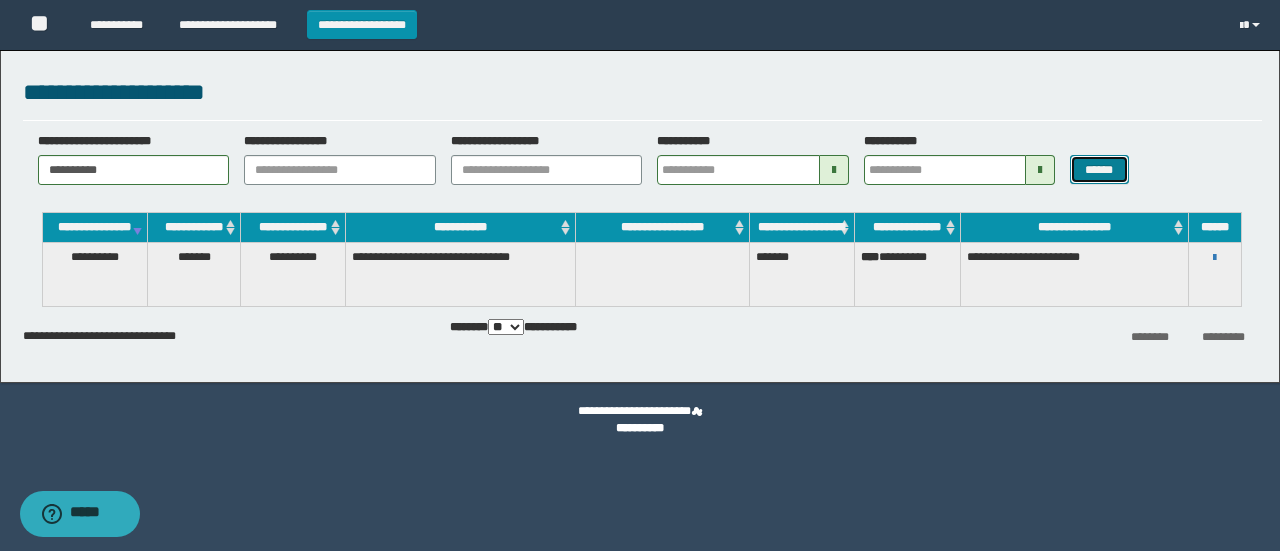 click on "******" at bounding box center (1099, 169) 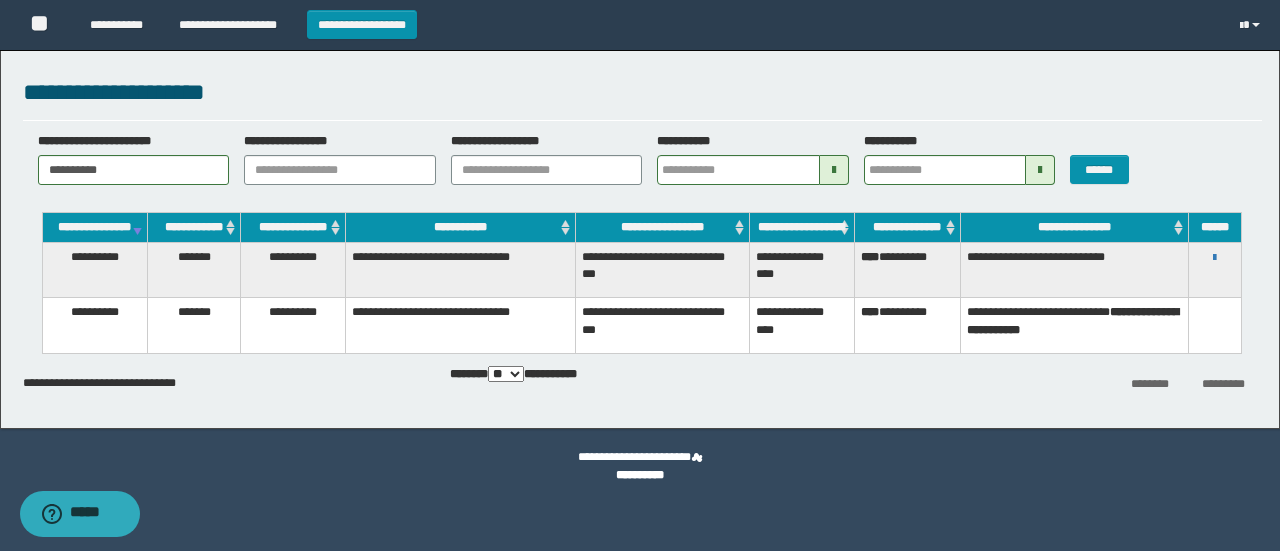 click on "**********" at bounding box center [1215, 257] 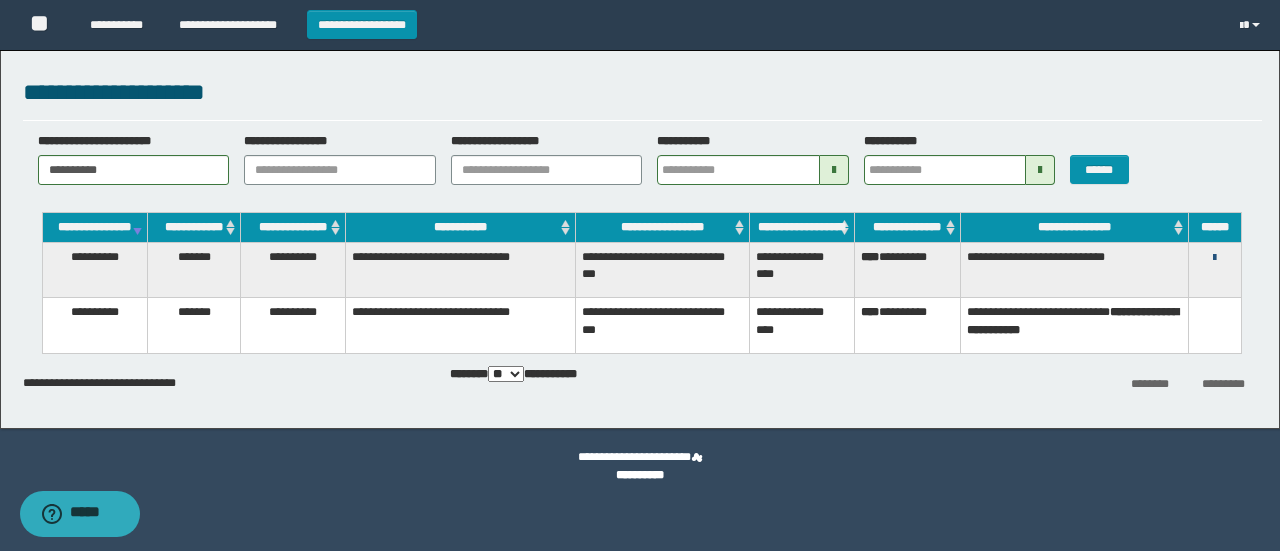 click at bounding box center [1214, 258] 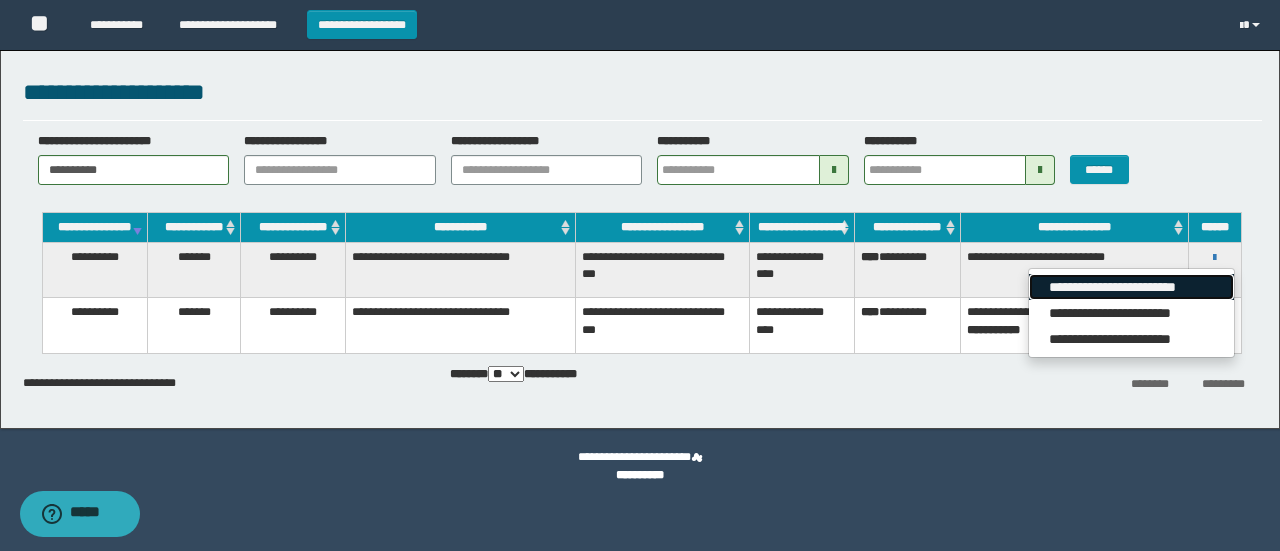 click on "**********" at bounding box center (1131, 287) 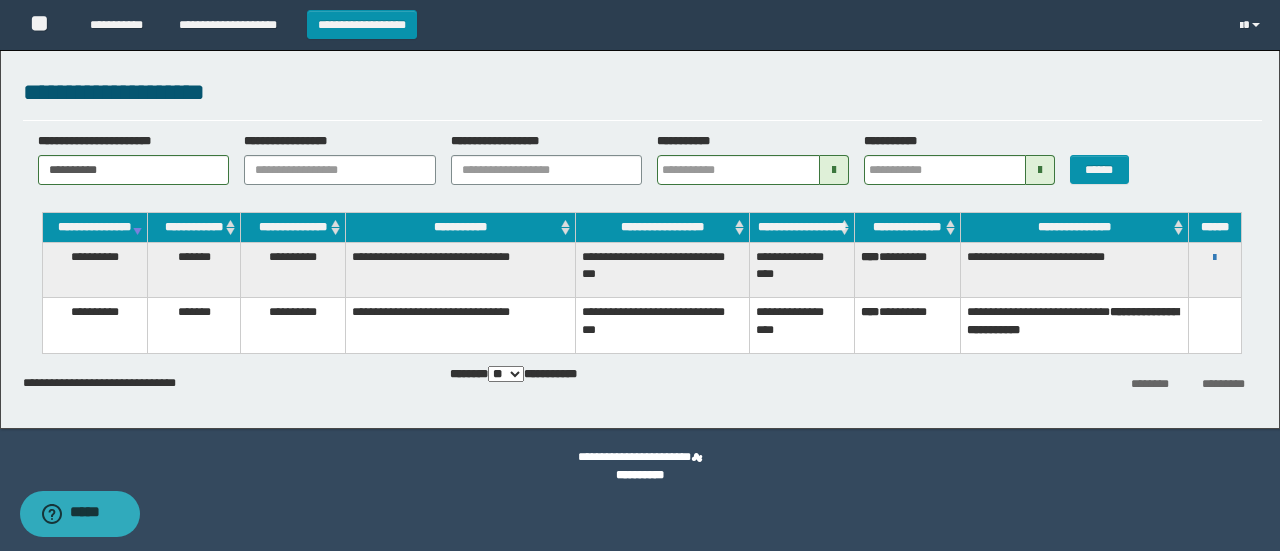 click at bounding box center [1214, 325] 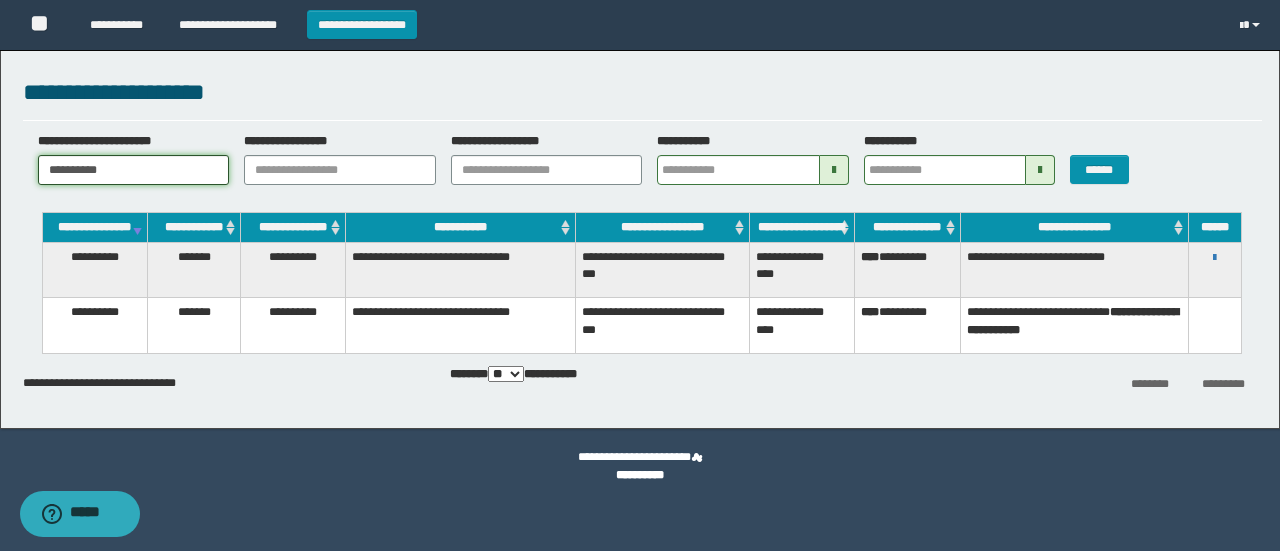 click on "**********" at bounding box center [640, 234] 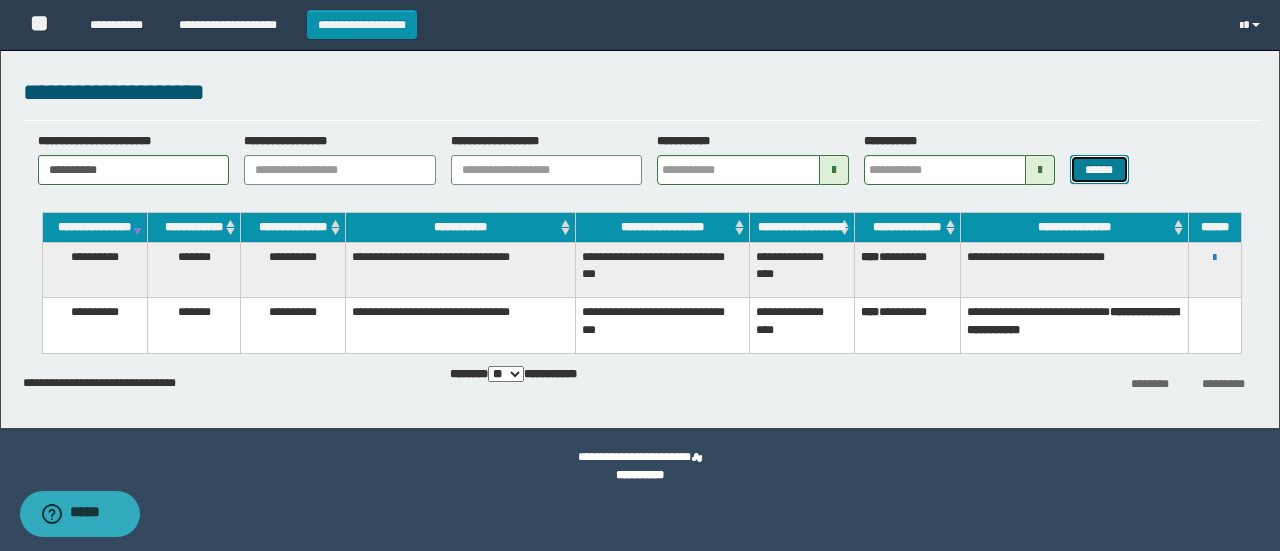 click on "******" at bounding box center [1099, 169] 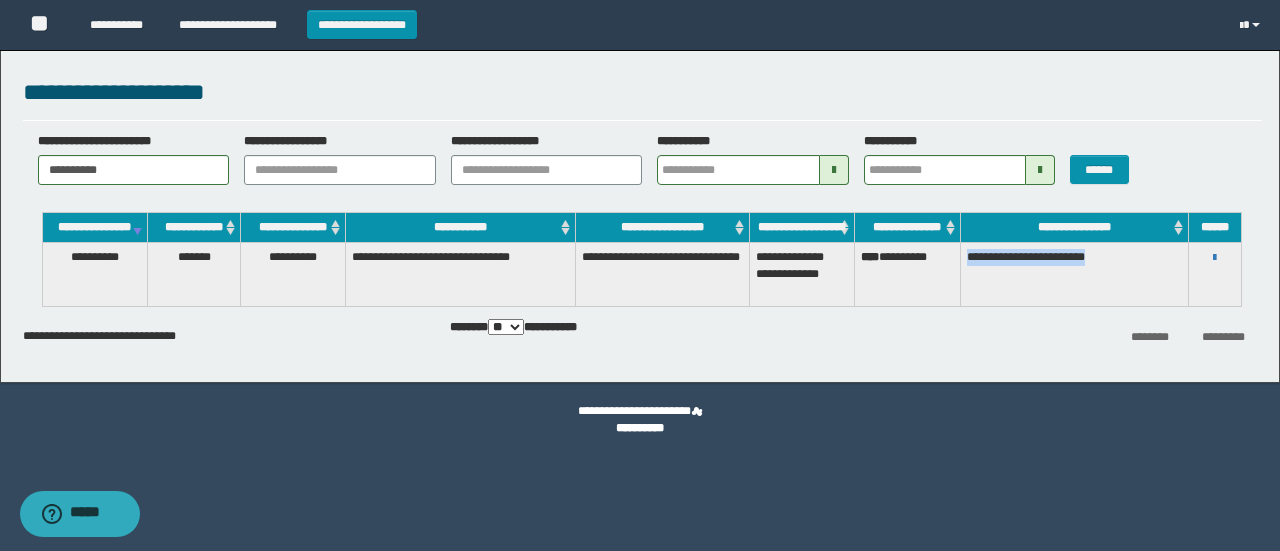drag, startPoint x: 1127, startPoint y: 269, endPoint x: 970, endPoint y: 289, distance: 158.26875 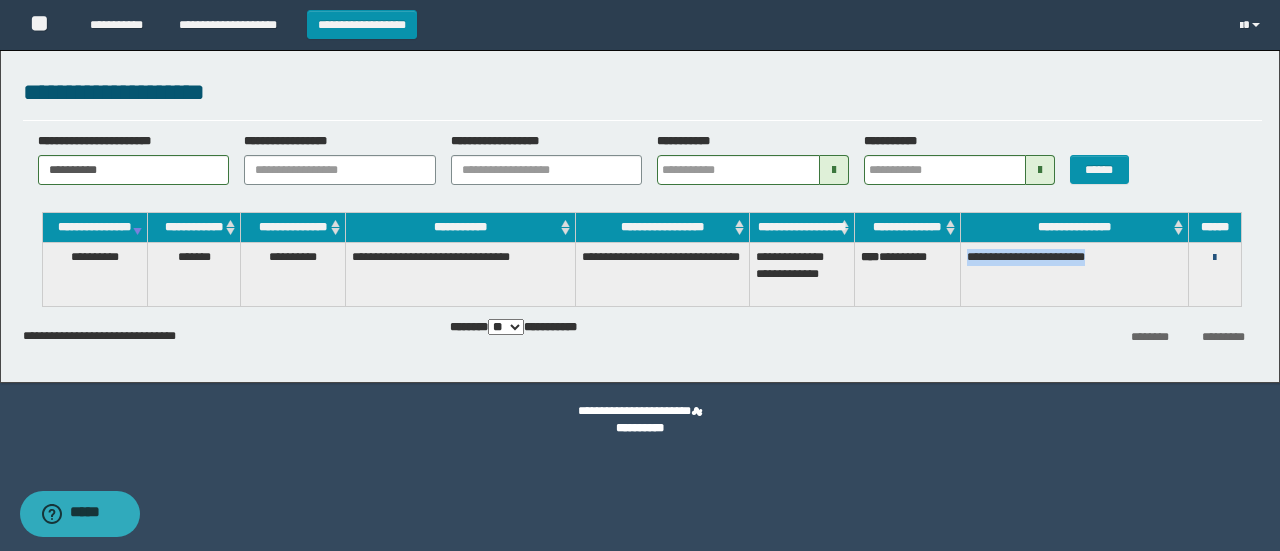 click at bounding box center (1214, 258) 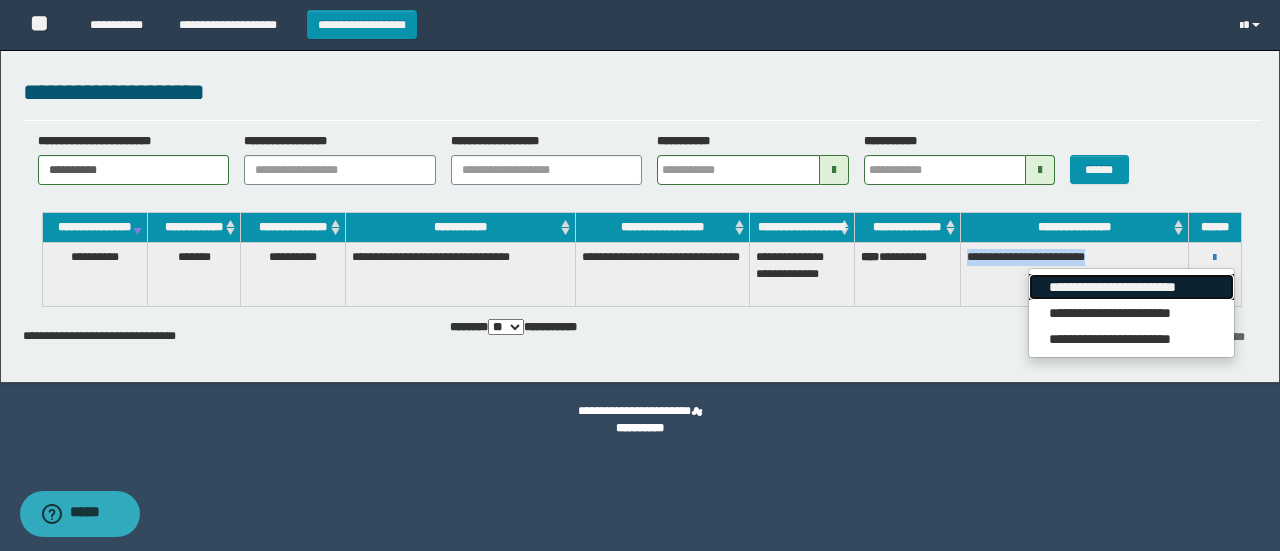 click on "**********" at bounding box center [1131, 287] 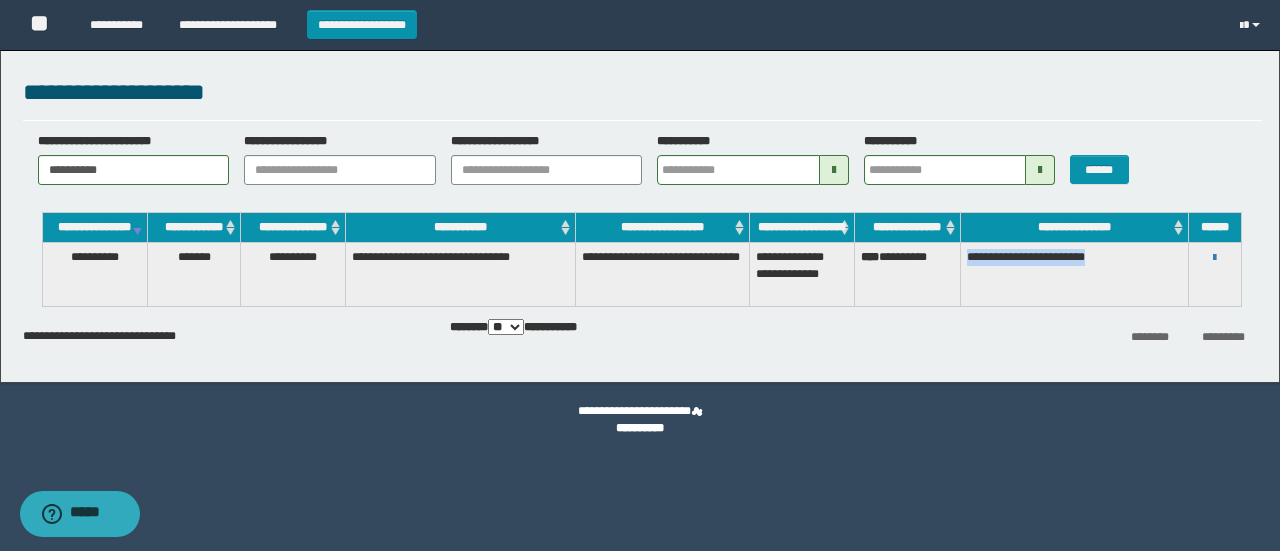 copy on "**********" 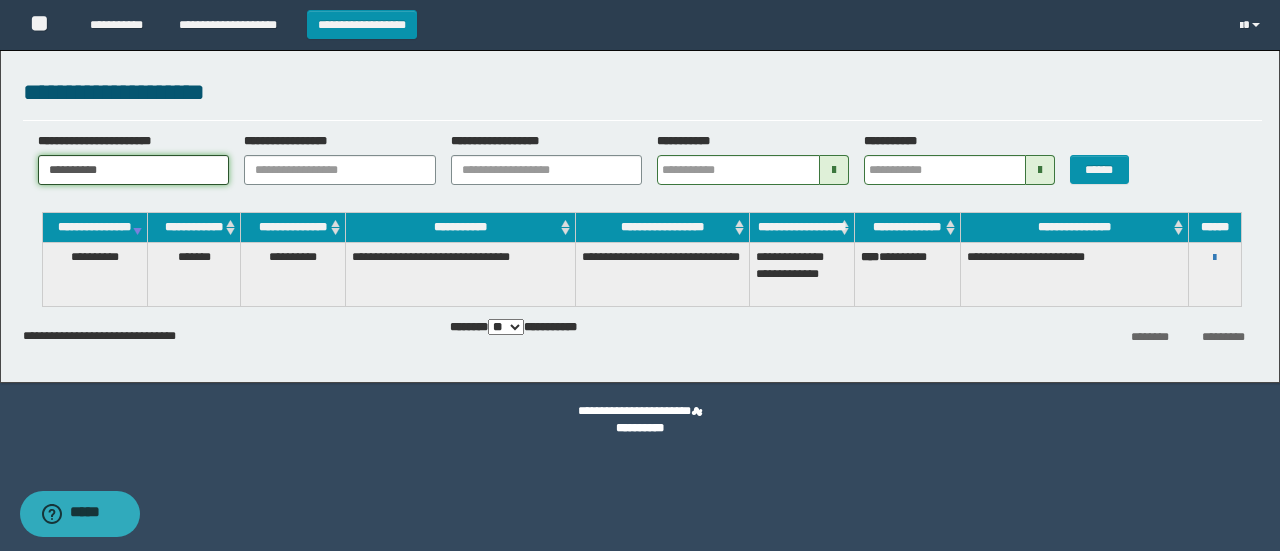 drag, startPoint x: 138, startPoint y: 168, endPoint x: 0, endPoint y: 161, distance: 138.17743 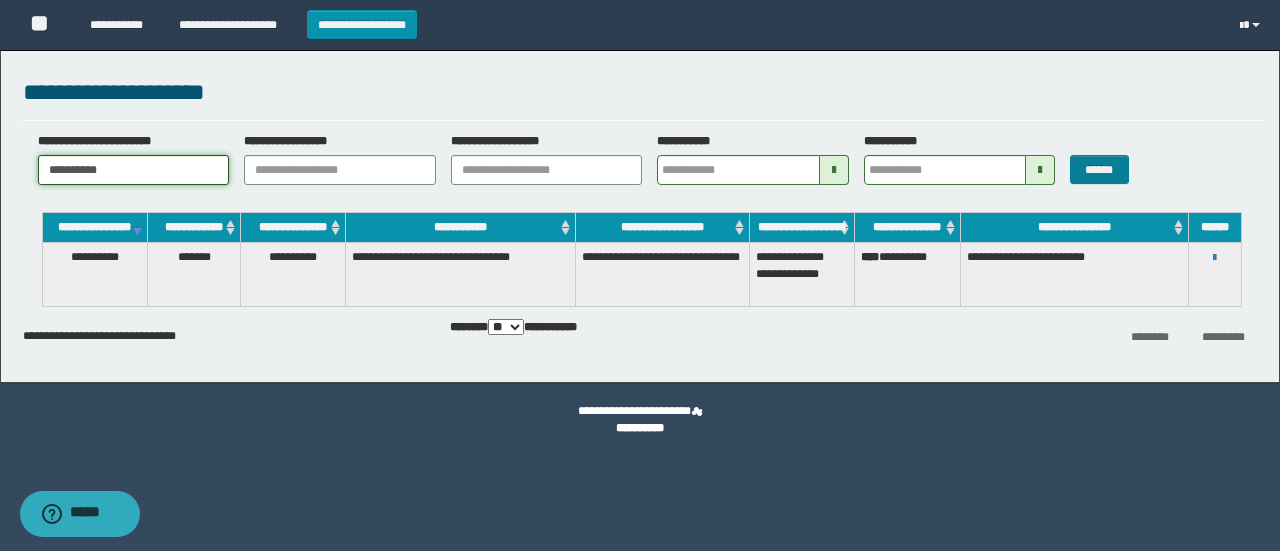 type on "**********" 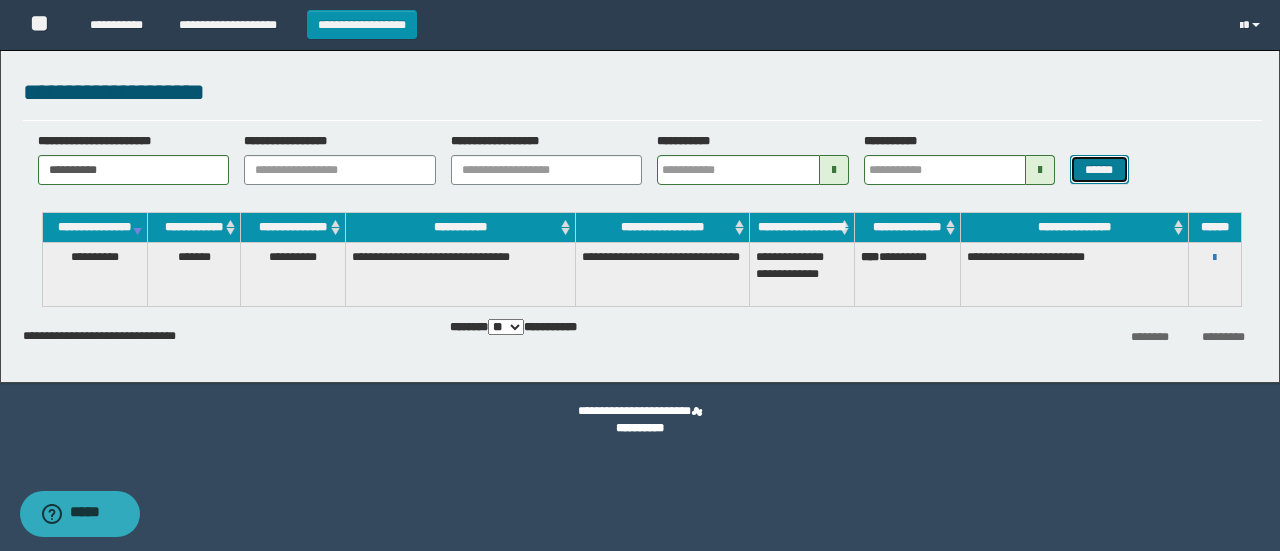click on "******" at bounding box center (1099, 169) 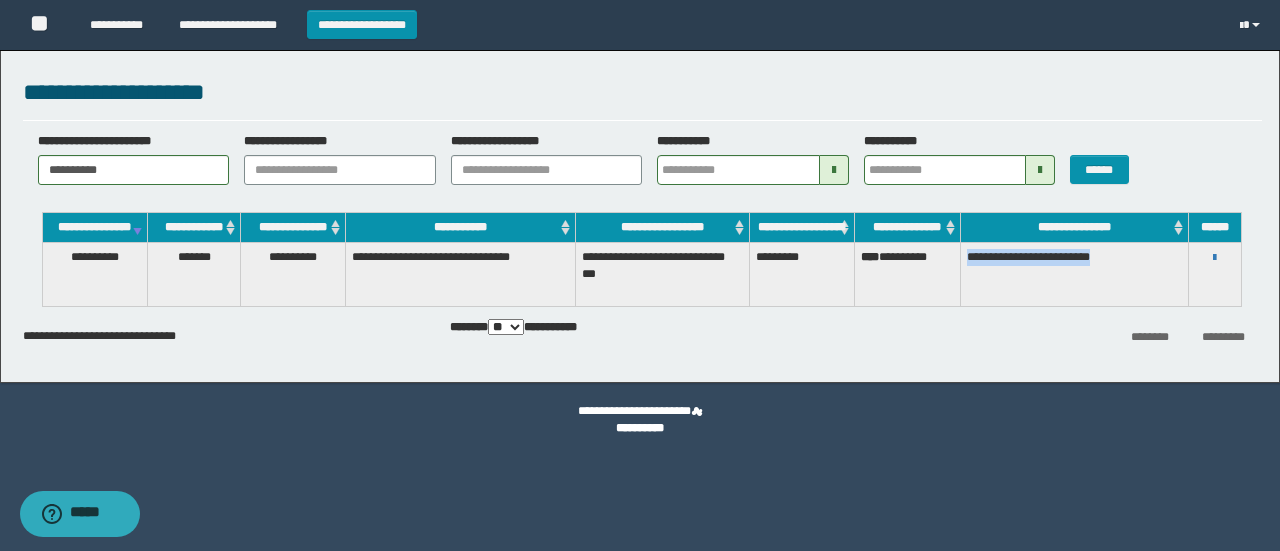 drag, startPoint x: 1124, startPoint y: 270, endPoint x: 965, endPoint y: 280, distance: 159.31415 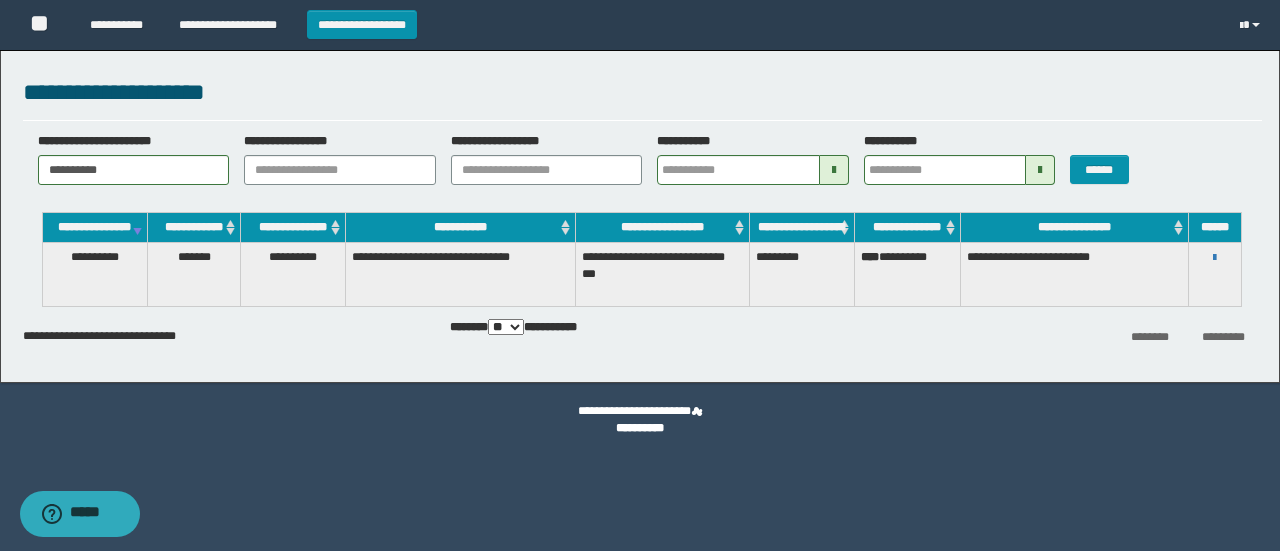 click on "**********" at bounding box center [1215, 257] 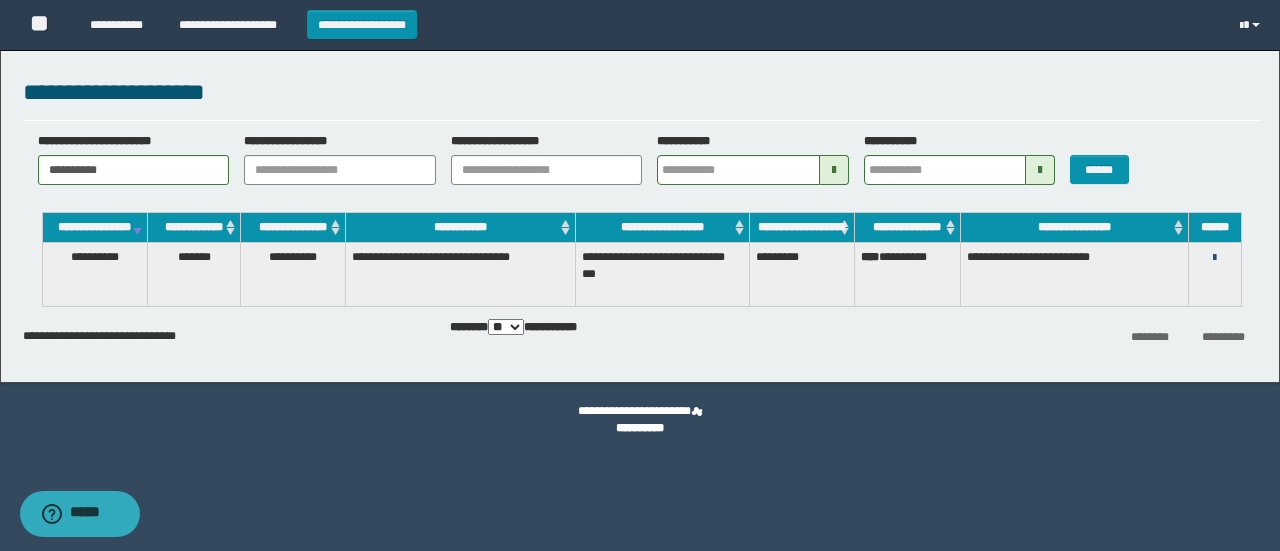 click at bounding box center [1214, 258] 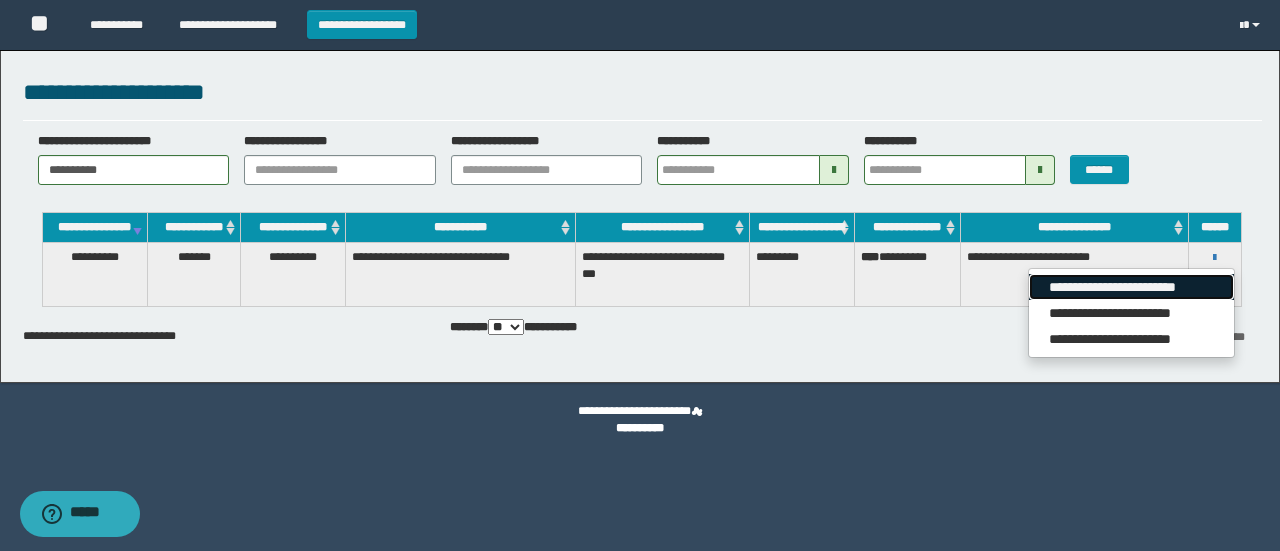 click on "**********" at bounding box center (1131, 287) 